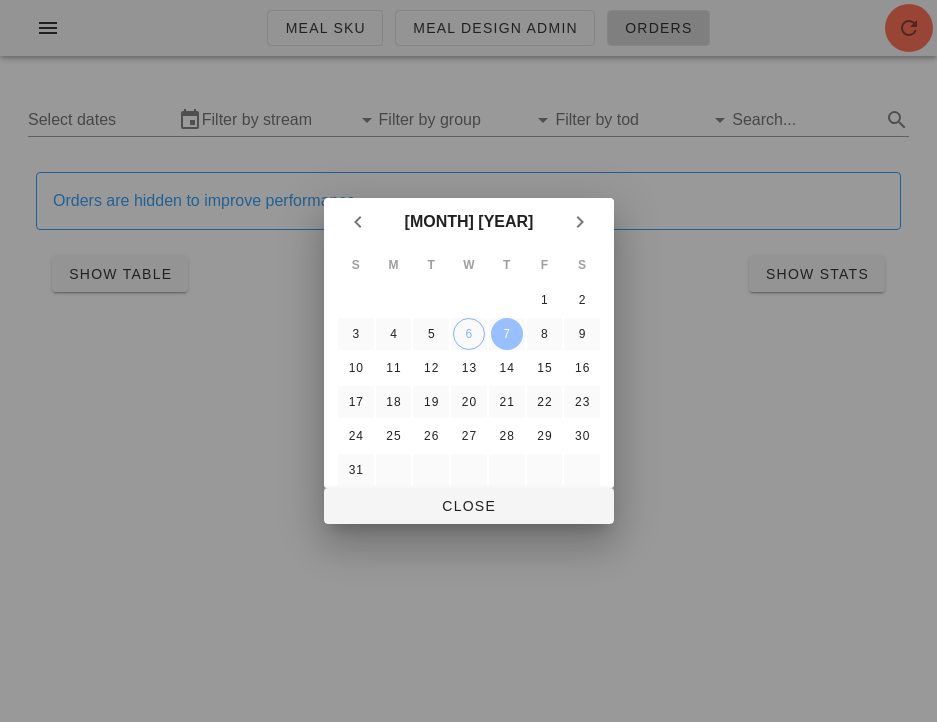 scroll, scrollTop: 0, scrollLeft: 0, axis: both 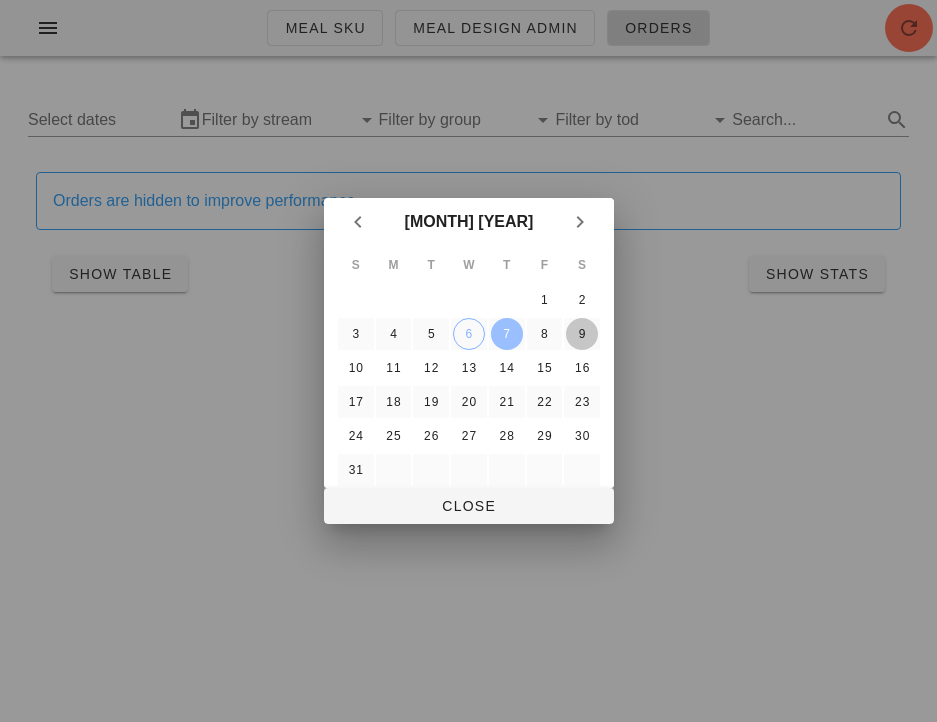 click on "9" at bounding box center [582, 334] 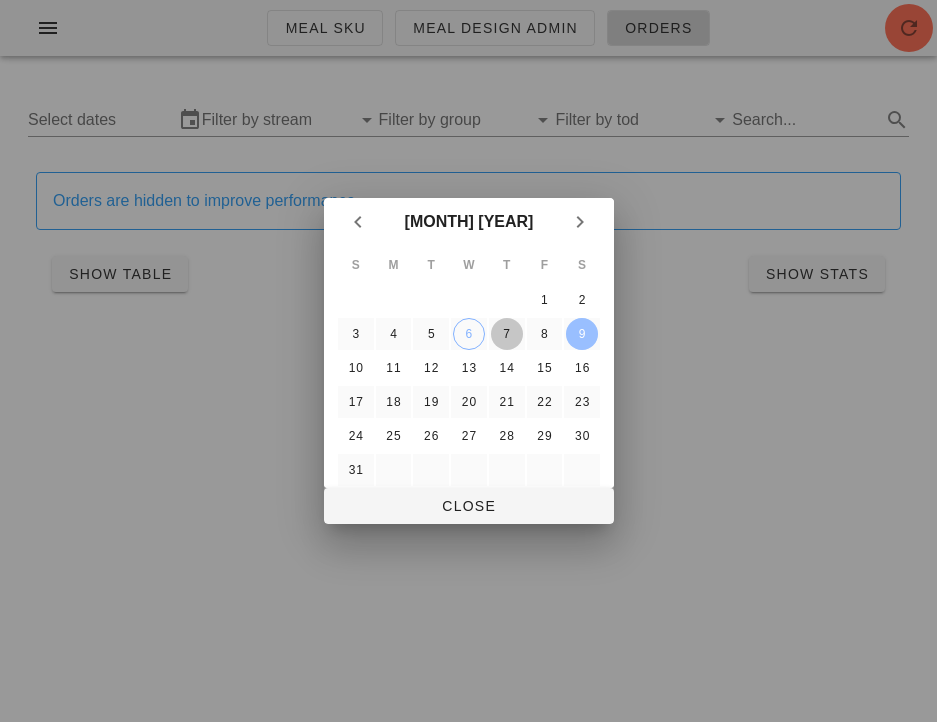 click on "7" at bounding box center [506, 334] 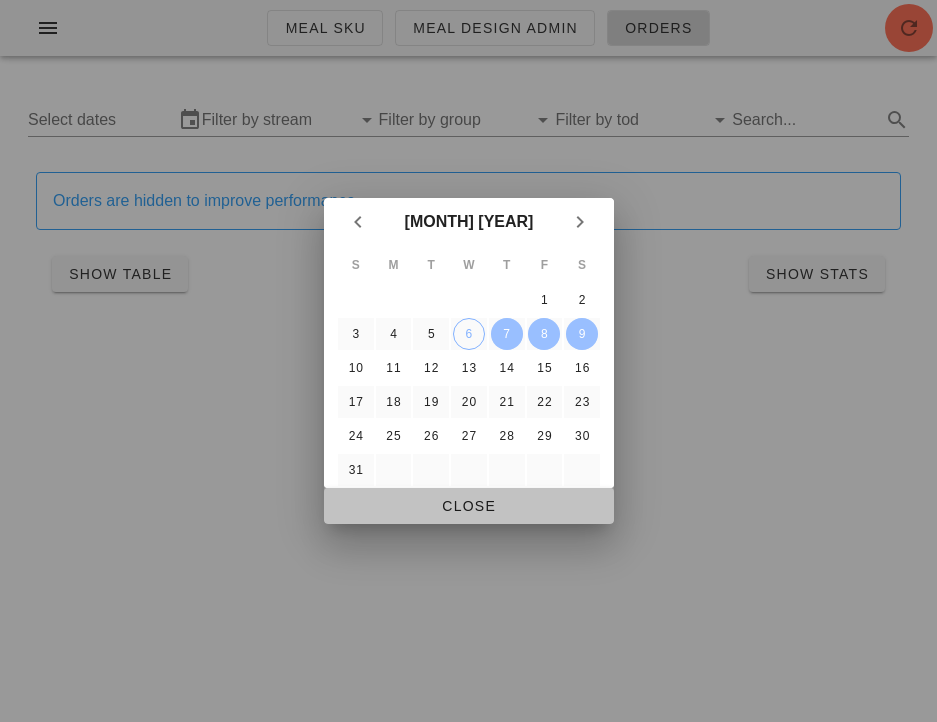 click on "Close" at bounding box center [469, 506] 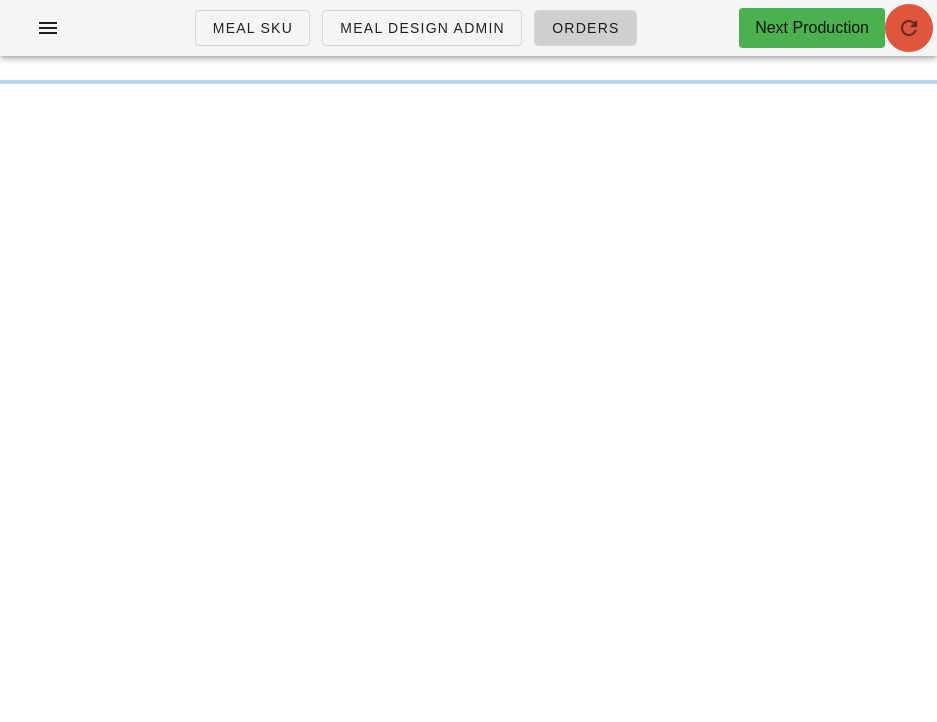 click at bounding box center [909, 28] 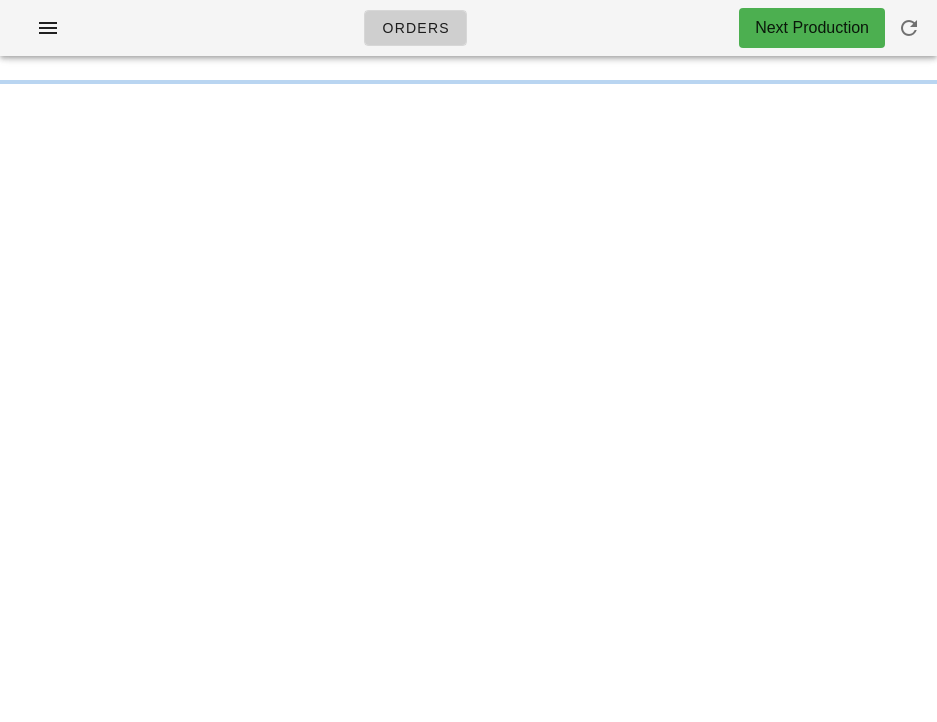 scroll, scrollTop: 0, scrollLeft: 0, axis: both 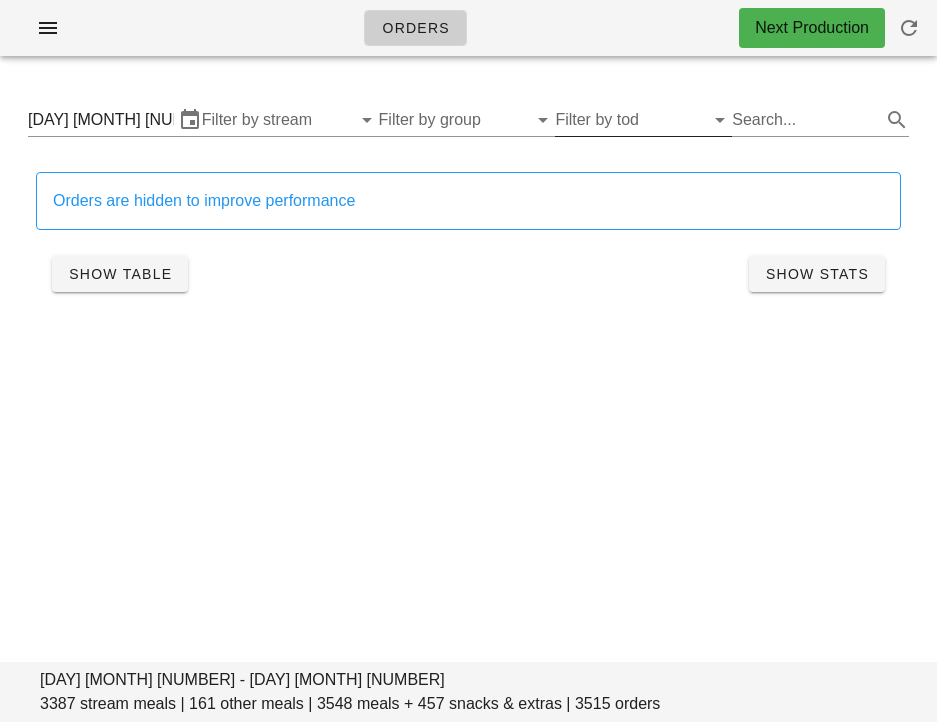 click on "Filter by tod" at bounding box center (627, 120) 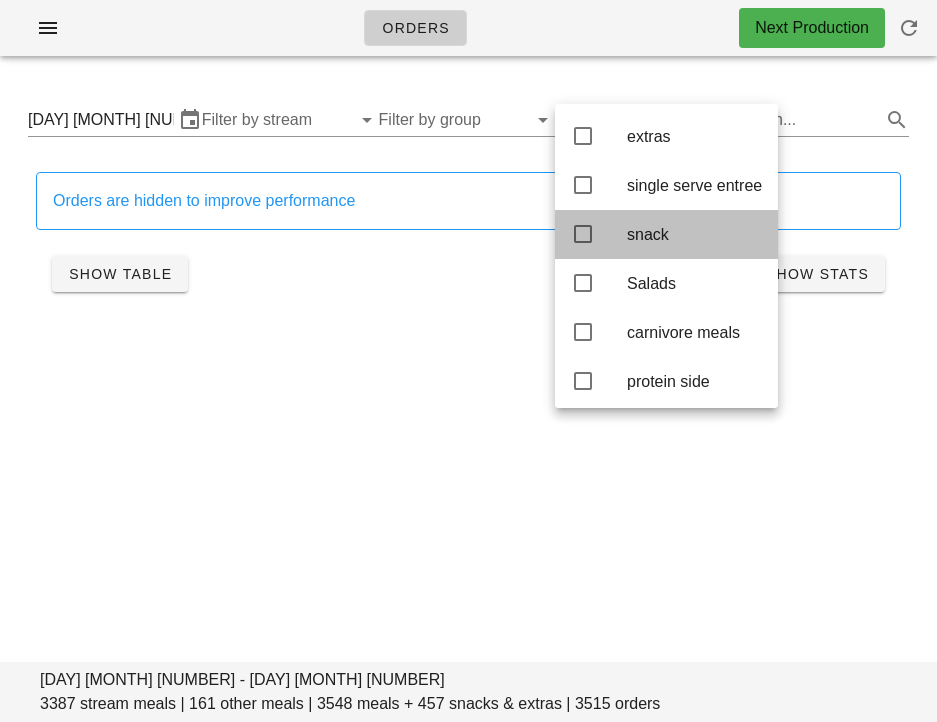 click at bounding box center [583, 234] 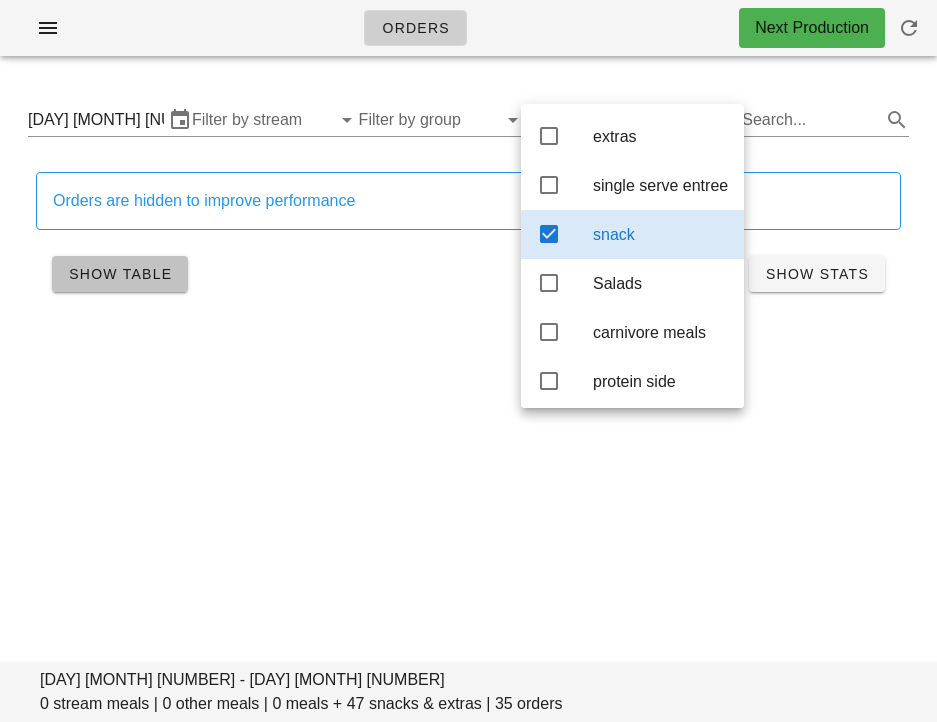 click on "Show Table" at bounding box center (120, 274) 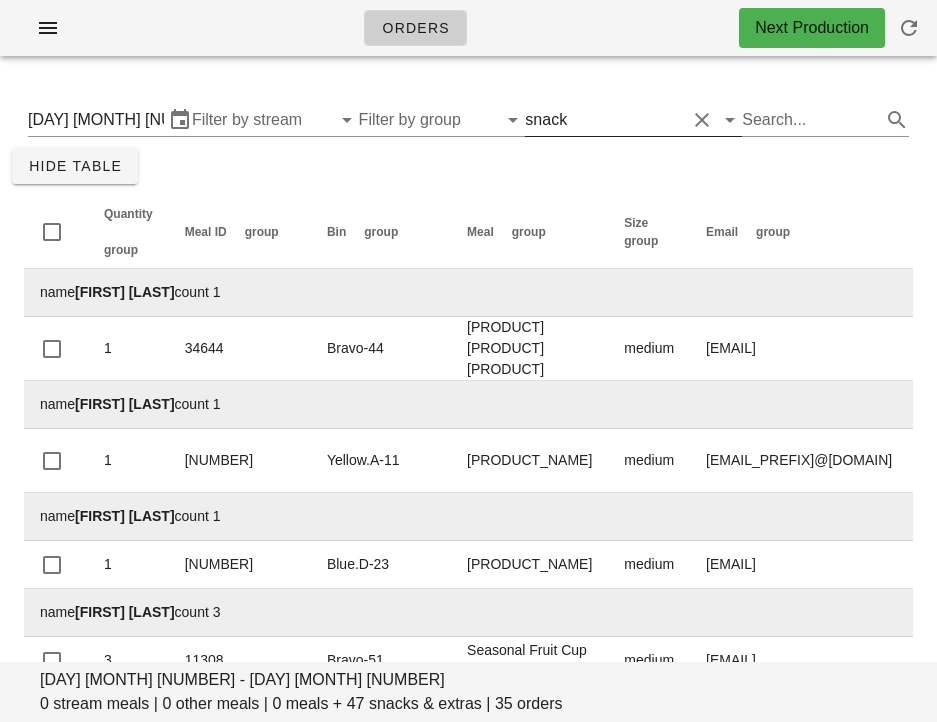 click at bounding box center [628, 120] 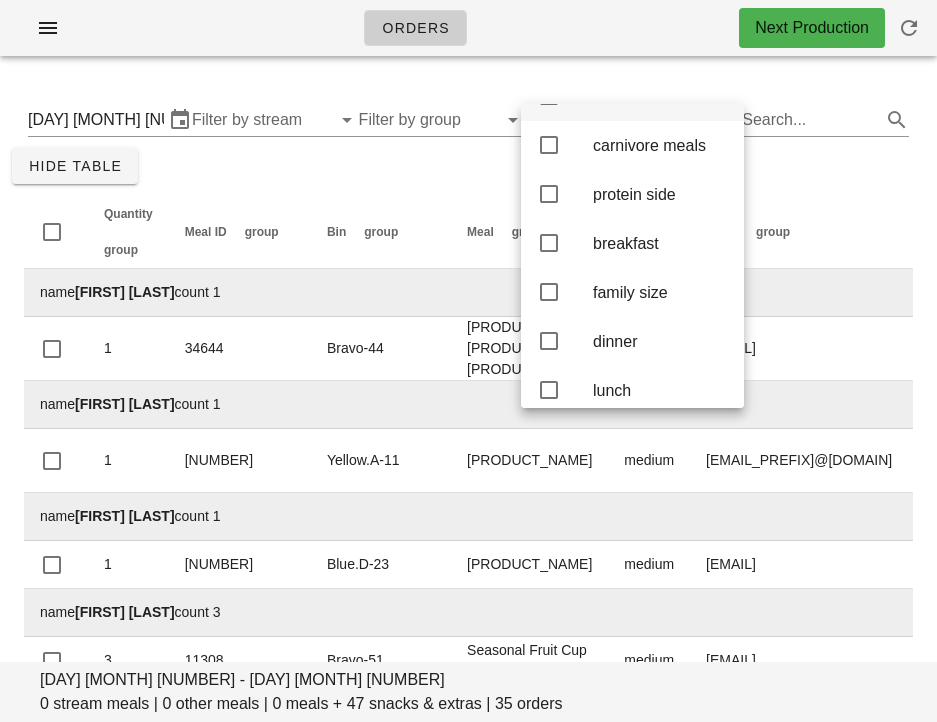 scroll, scrollTop: 222, scrollLeft: 0, axis: vertical 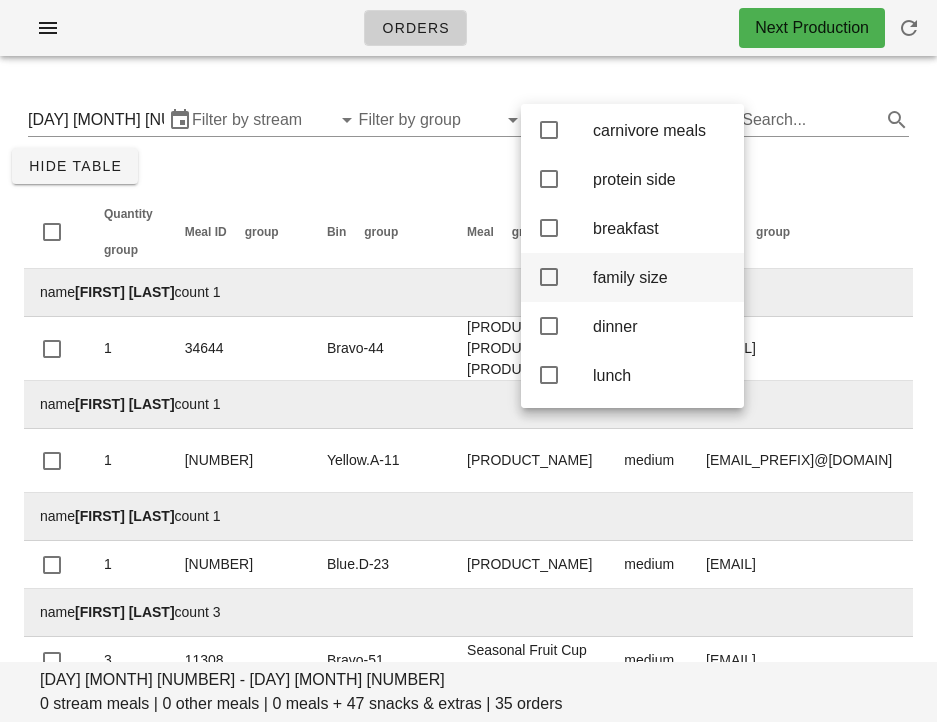click at bounding box center (549, 277) 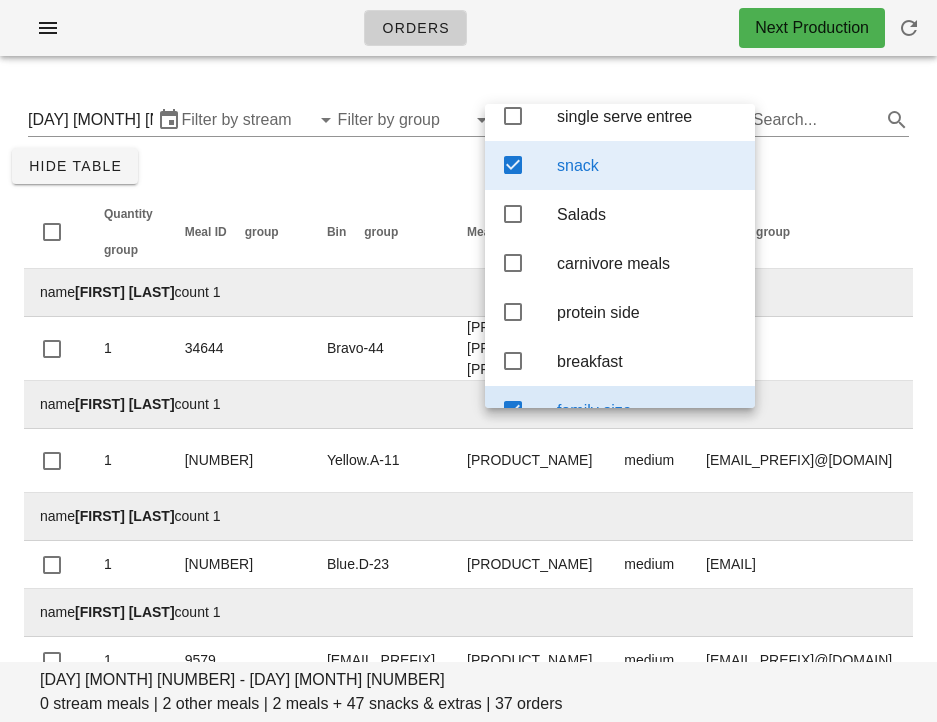 scroll, scrollTop: 27, scrollLeft: 0, axis: vertical 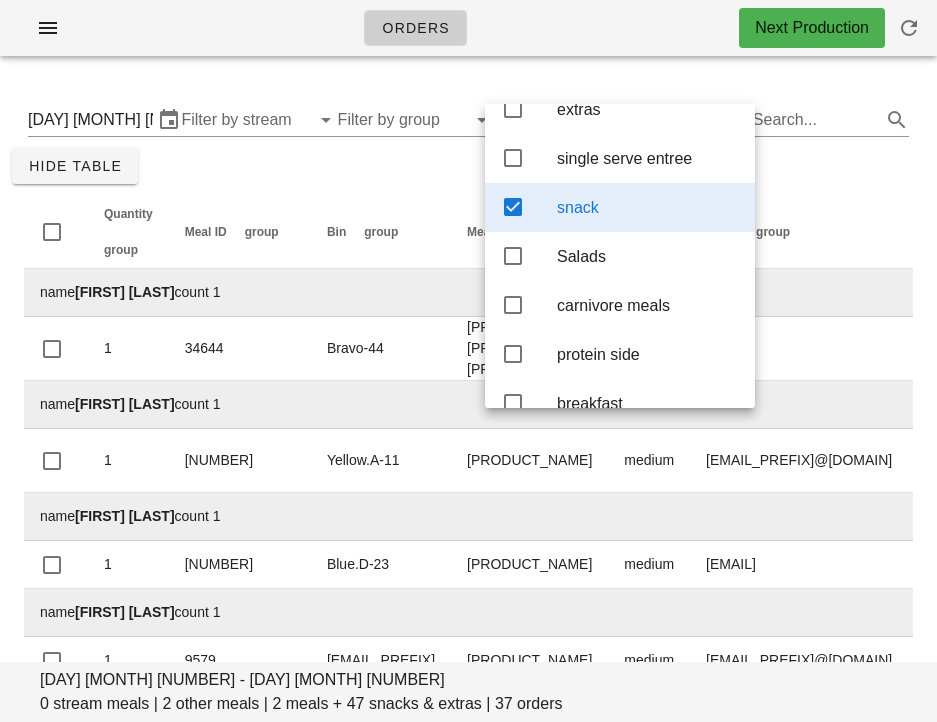 click at bounding box center [513, 207] 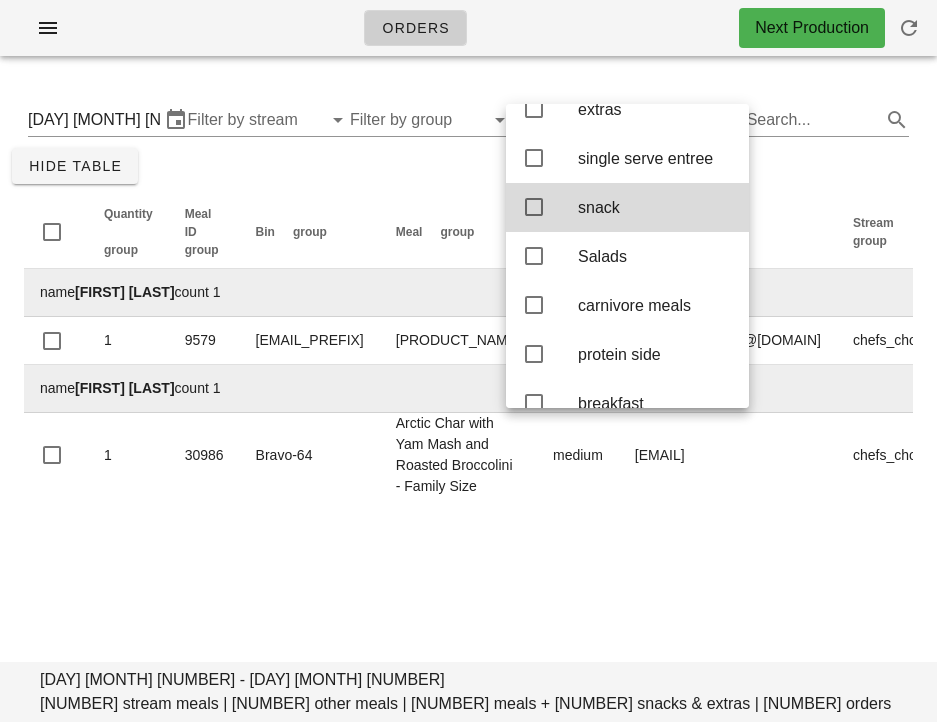 click on "Thursday August 7 - Saturday August 9   0 stream meals | 2 other meals | 2 meals + 0 snacks & extras | 2 orders  Thursday August 7 - Saturday August 9 Filter by stream Filter by group family size Search... Hide Table Quantity group Meal ID group Bin group Meal group Size group Email group Stream group Time of day group First Week group Date group Allergy group Substitution group Distribution City group UID group  name  Andrew Kwieton  count 1  1 9579 Bravo-45 Sesame Ginger Glazed Salmon with Rainbow Carrots - Family Style (4 Person) medium akwieton@hotmail.com chefs_choice family size no!  Thursday Aug 07  vancouver O7P30sR2Ikgyyy9029Z00VtkvV03  name  Michael McLean  count 1  1 30986 Bravo-64 Arctic Char with Yam Mash and Roasted Broccolini - Family Size medium Mcleanmikejames@gmail.com chefs_choice family size no!  Thursday Aug 07  no beef vancouver 11GmXyWk3tfh8fa0htFiDh0az393" at bounding box center (468, 300) 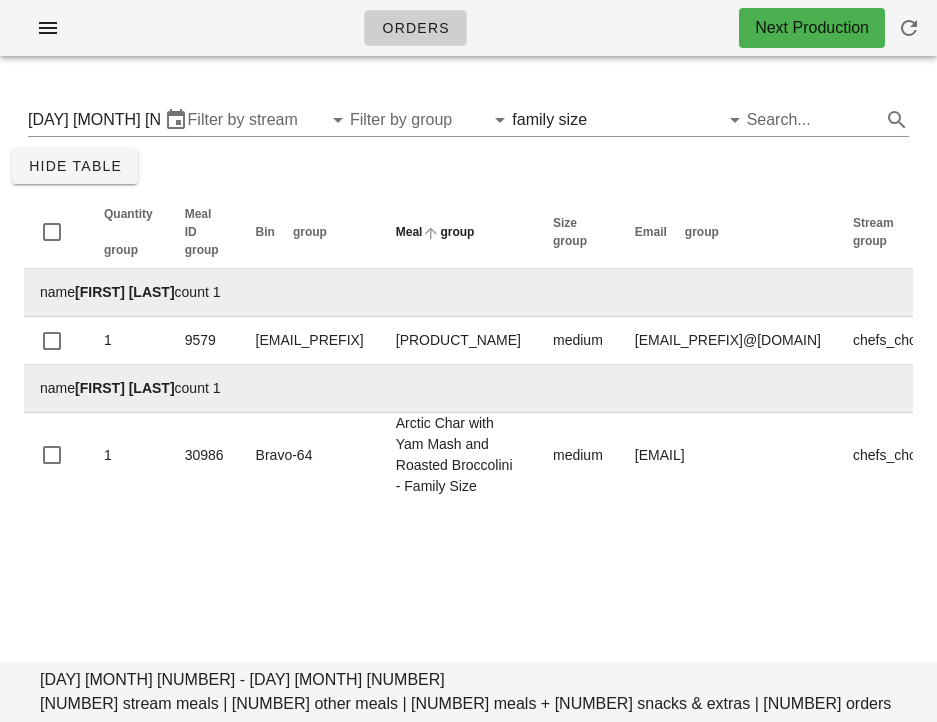 scroll, scrollTop: 0, scrollLeft: 0, axis: both 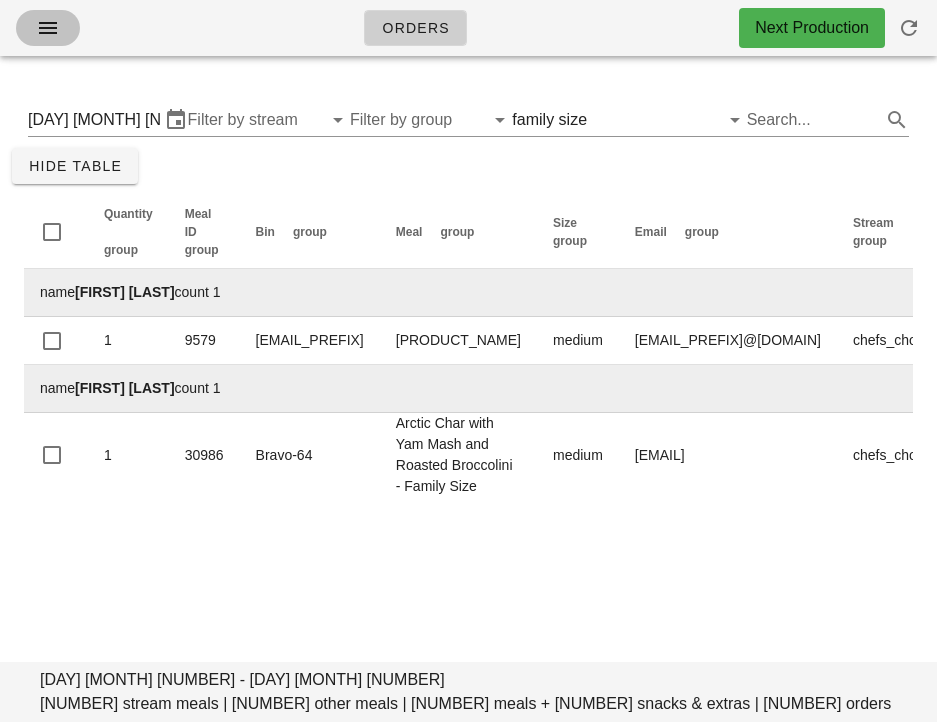 click at bounding box center (48, 28) 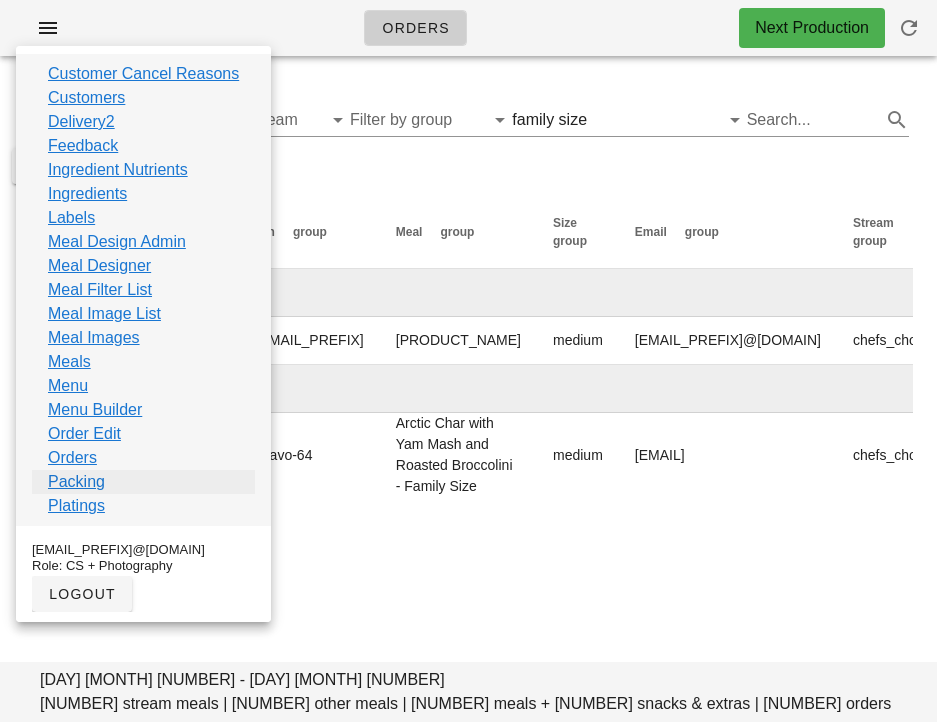 click on "Packing" at bounding box center [76, 482] 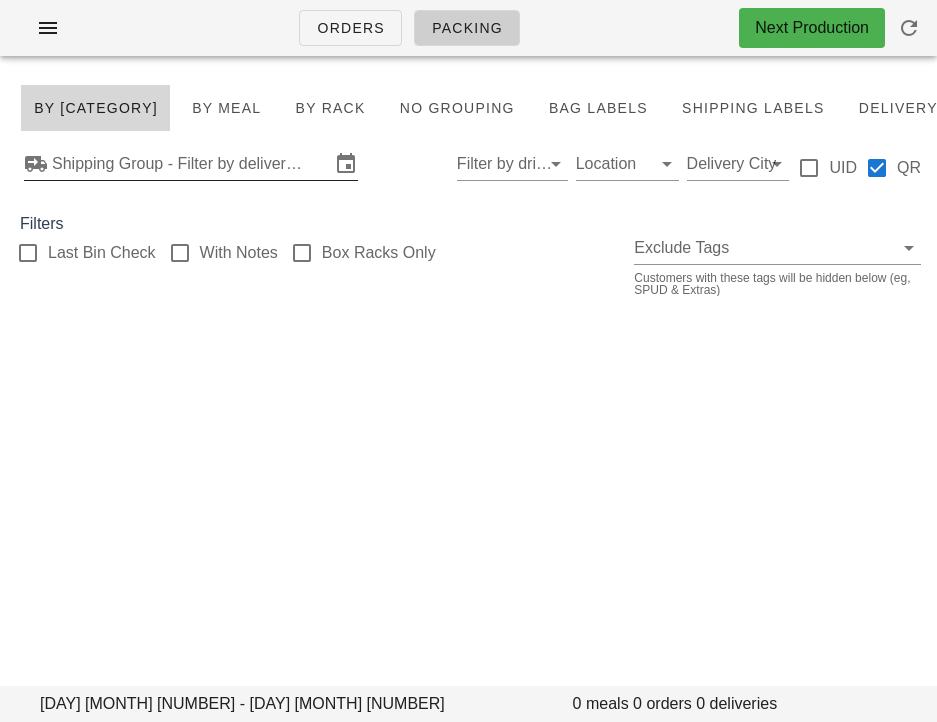 click on "Shipping Group - Filter by delivery logistics" at bounding box center [191, 164] 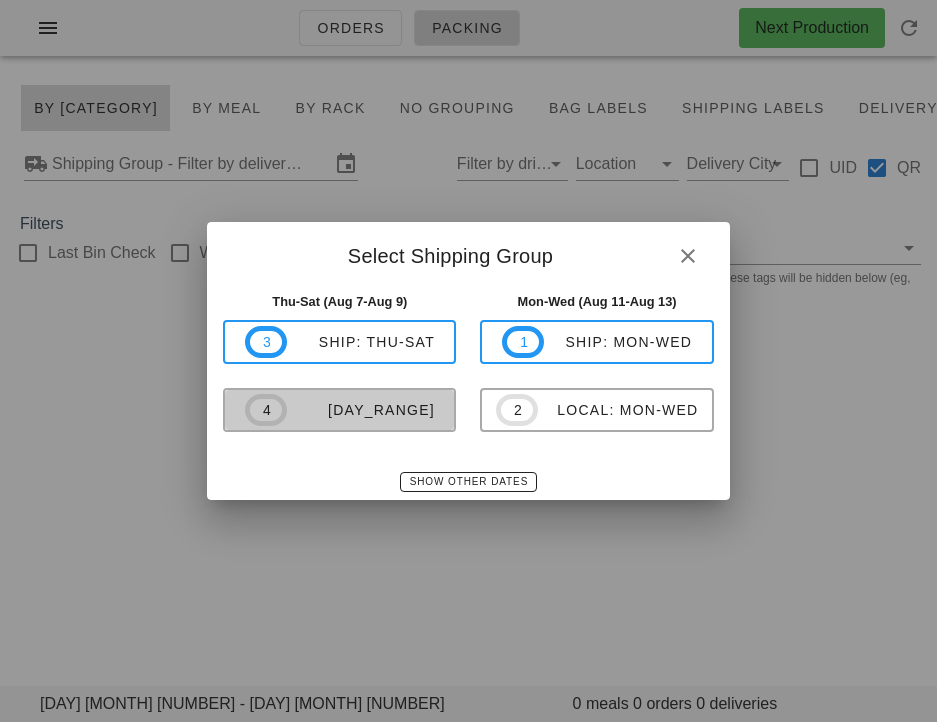 click on "local: Thu-Sat" at bounding box center (361, 410) 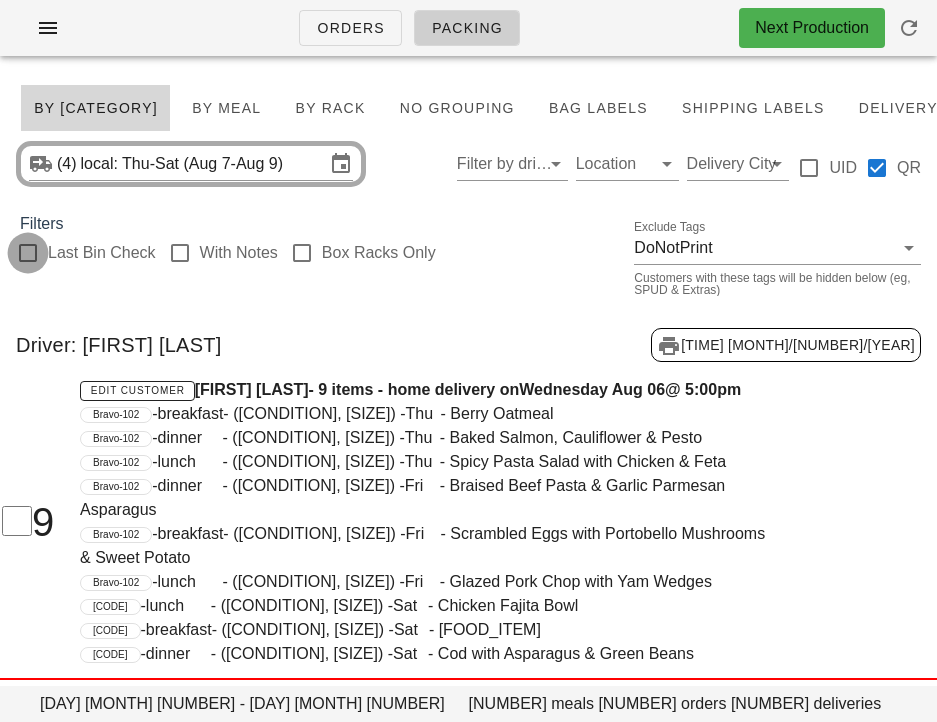 click at bounding box center (28, 253) 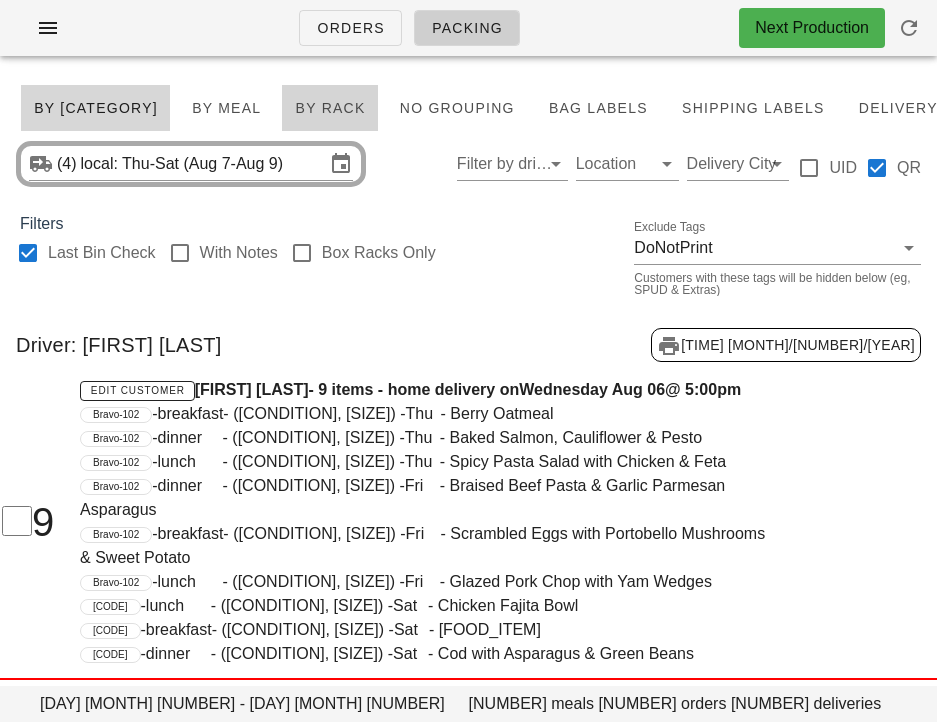 click on "By Rack" at bounding box center [329, 108] 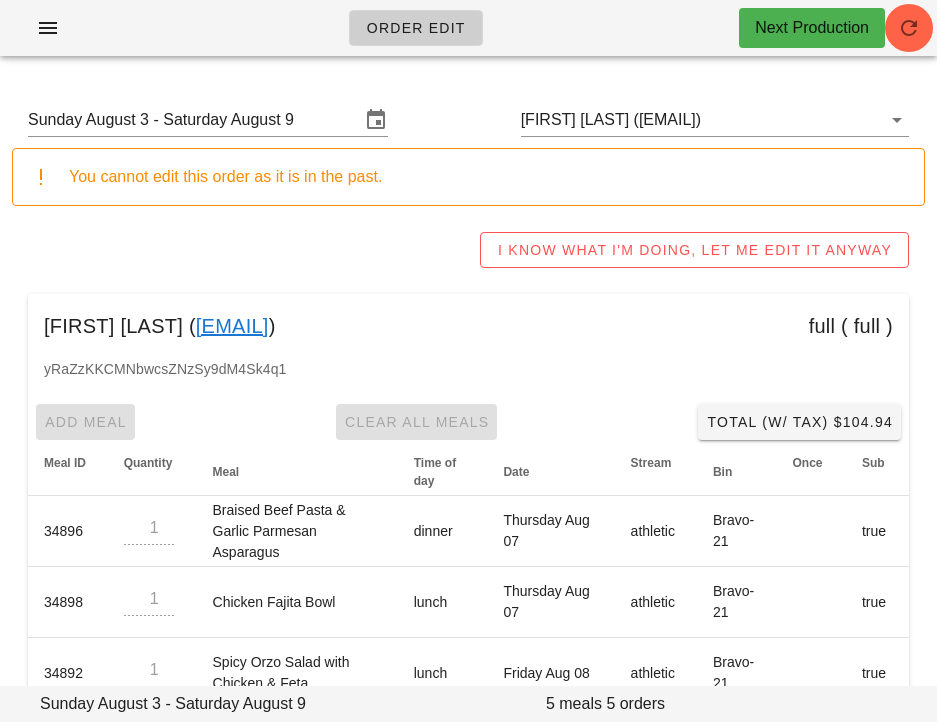 scroll, scrollTop: 0, scrollLeft: 0, axis: both 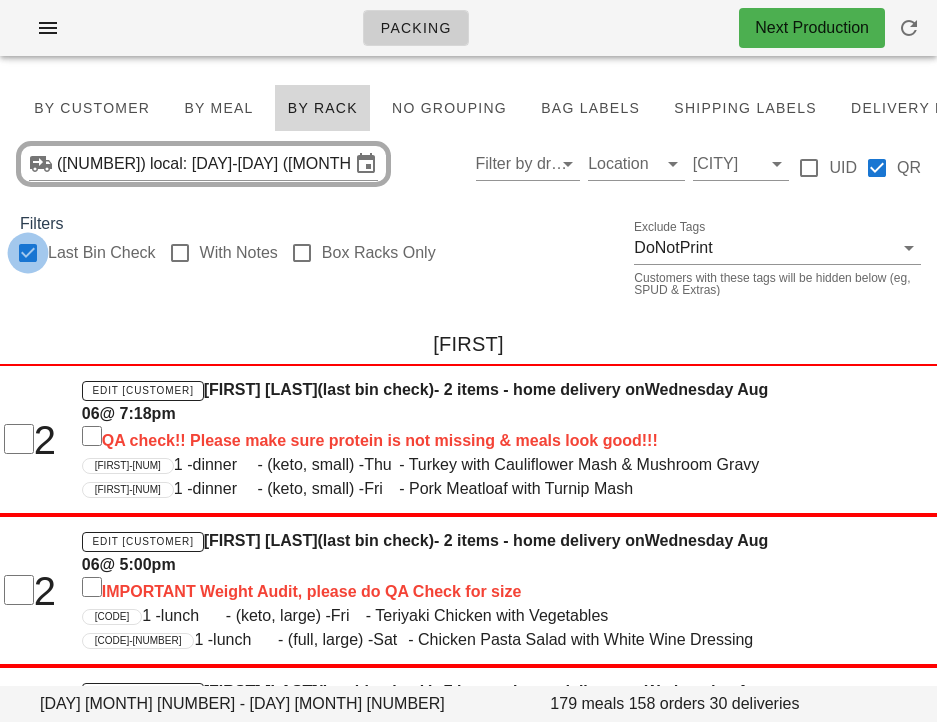 click at bounding box center (28, 253) 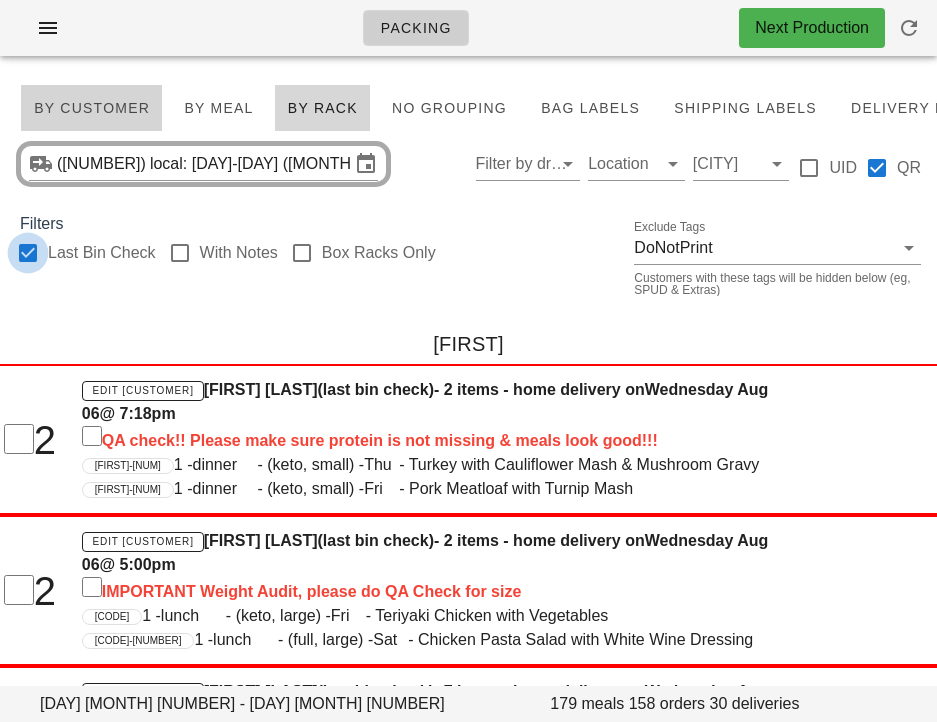 click on "By Customer" at bounding box center [91, 108] 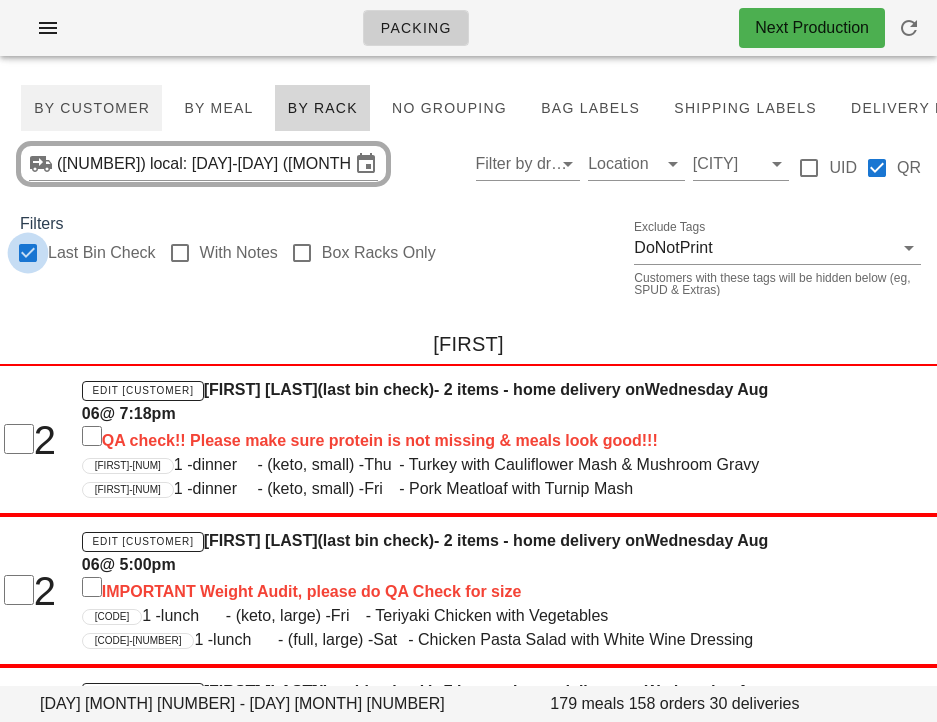 checkbox on "false" 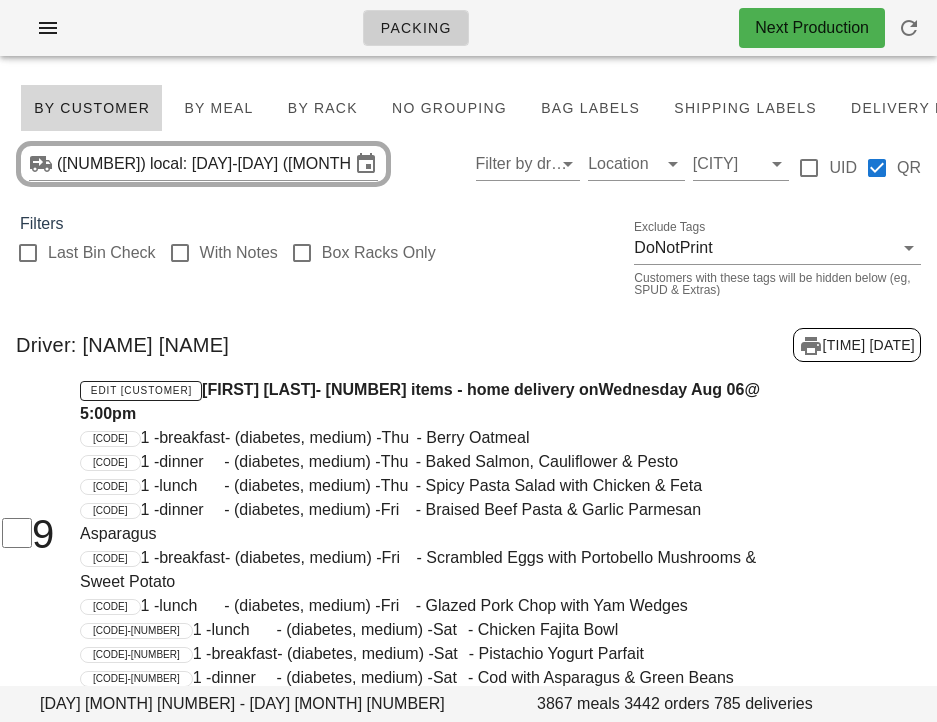 click on "Thursday [MONTH] [DATE] - Saturday [MONTH] [DATE] 3867 meals 3442 orders 785 deliveries By Customer By Meal By Rack No grouping Bag Labels Shipping Labels Delivery List Data Export Bin Labels (4) local: Thu-Sat ([AUG]-[AUG]) Filter by driver Location Delivery City UID QR Filters Last Bin Check With Notes Box Racks Only Exclude Tags DoNotPrint Customers with these tags will be hidden below (eg, SPUD & Extras) Driver: [FIRST] [LAST] 4:26:22 AM 8/6/2025 9 Edit Customer [FIRST] [LAST] - 9 items - home delivery on Wednesday [AUG] @ 5:00pm 1 - breakfast - (diabetes, medium) - Thu - Berry Oatmeal 1 - dinner - (diabetes, medium) - Thu - Baked Salmon, Cauliflower & Pesto 1 - lunch - (diabetes, medium) - Thu - Spicy Pasta Salad with Chicken & Feta 1 - dinner - (diabetes, medium) - Fri - Braised Beef Pasta & Garlic Parmesan Asparagus 1 - breakfast - (diabetes, medium) - Fri 1 - lunch - (diabetes, medium) - Fri 1 -" at bounding box center [468, 76378] 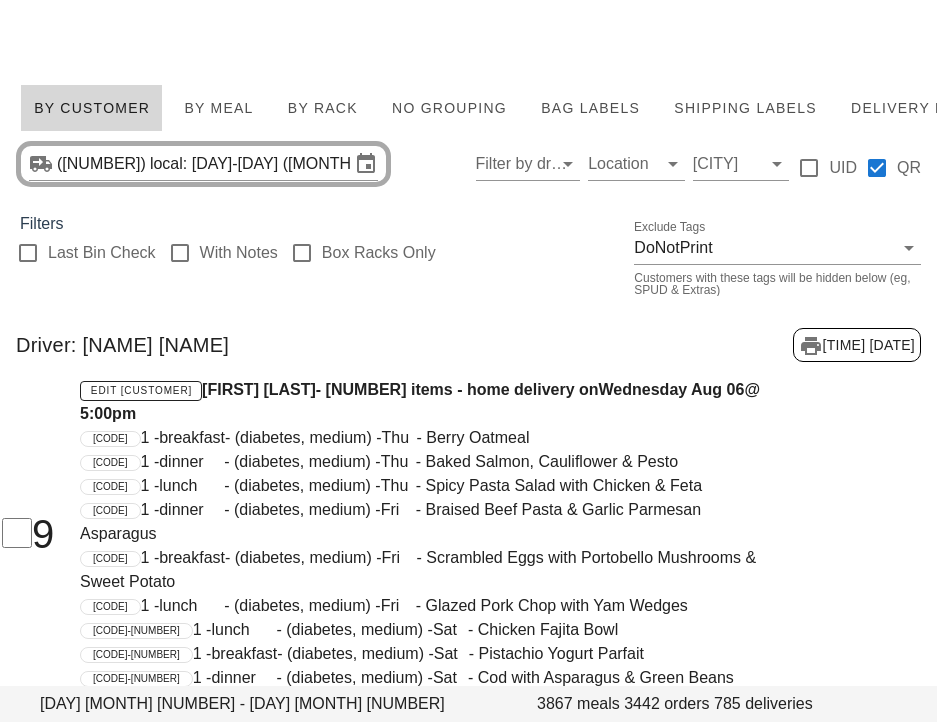 scroll, scrollTop: 5392, scrollLeft: 0, axis: vertical 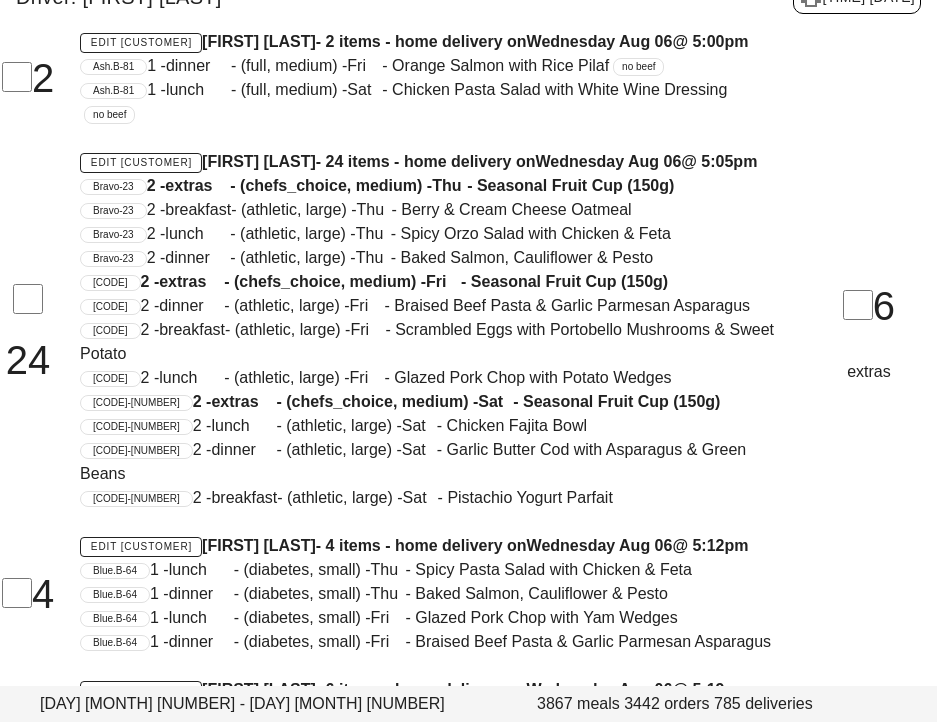 click on "Driver: [FIRST] [LAST] 4:26:22 AM 8/6/2025" at bounding box center (468, -172) 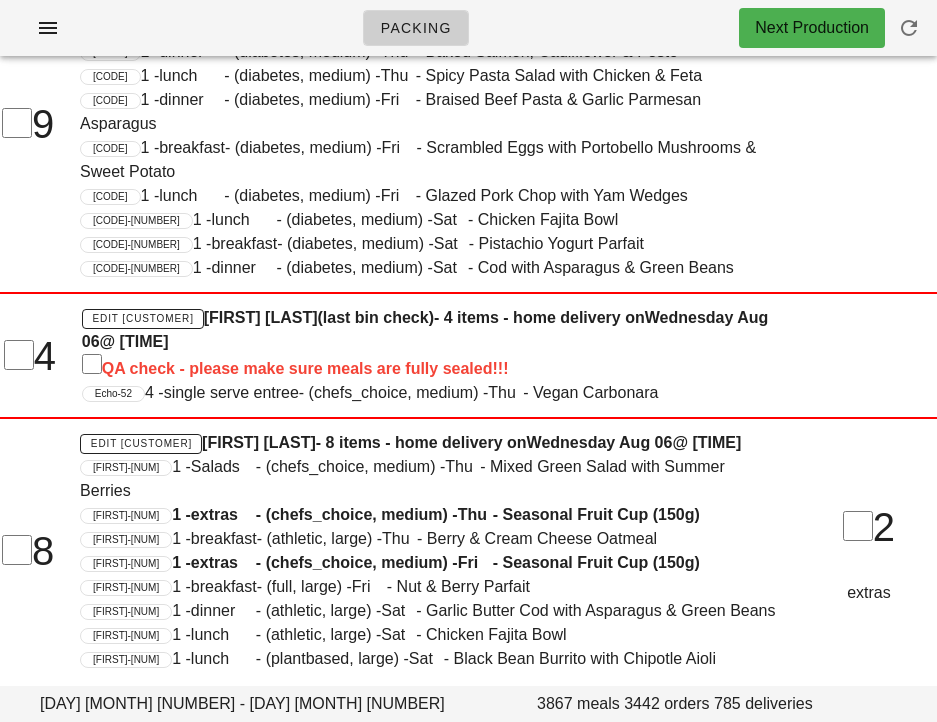 scroll, scrollTop: 0, scrollLeft: 0, axis: both 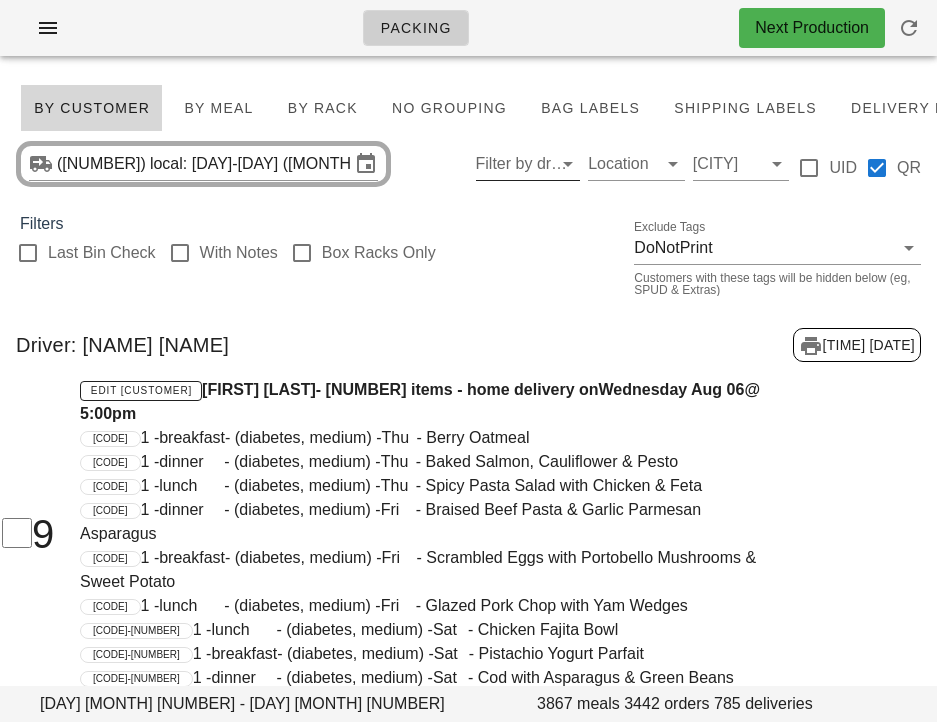 click on "Filter by driver" at bounding box center (512, 164) 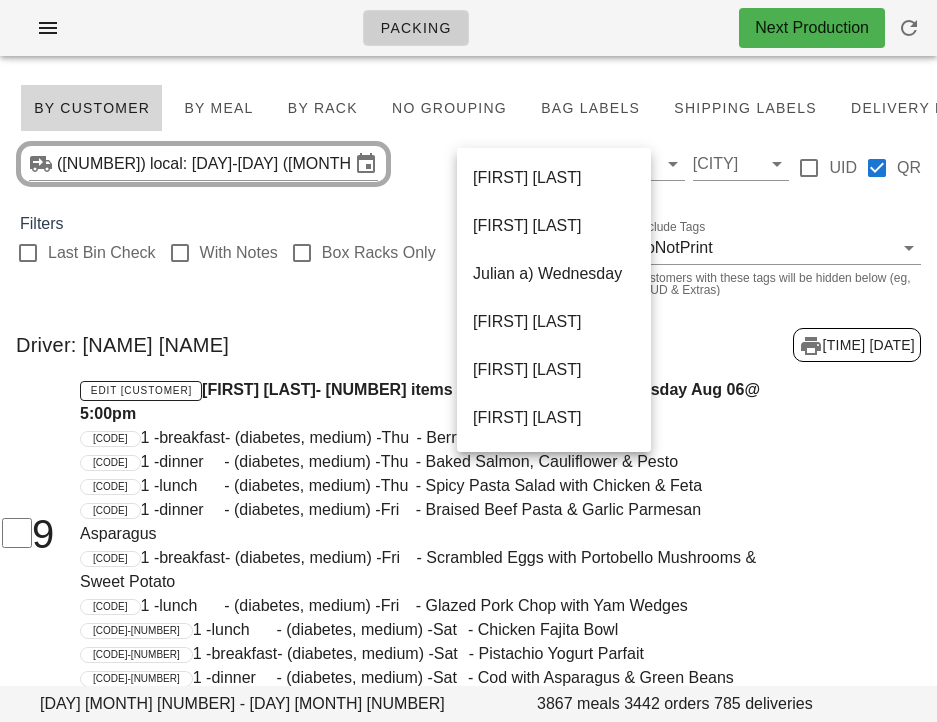 scroll, scrollTop: 1248, scrollLeft: 0, axis: vertical 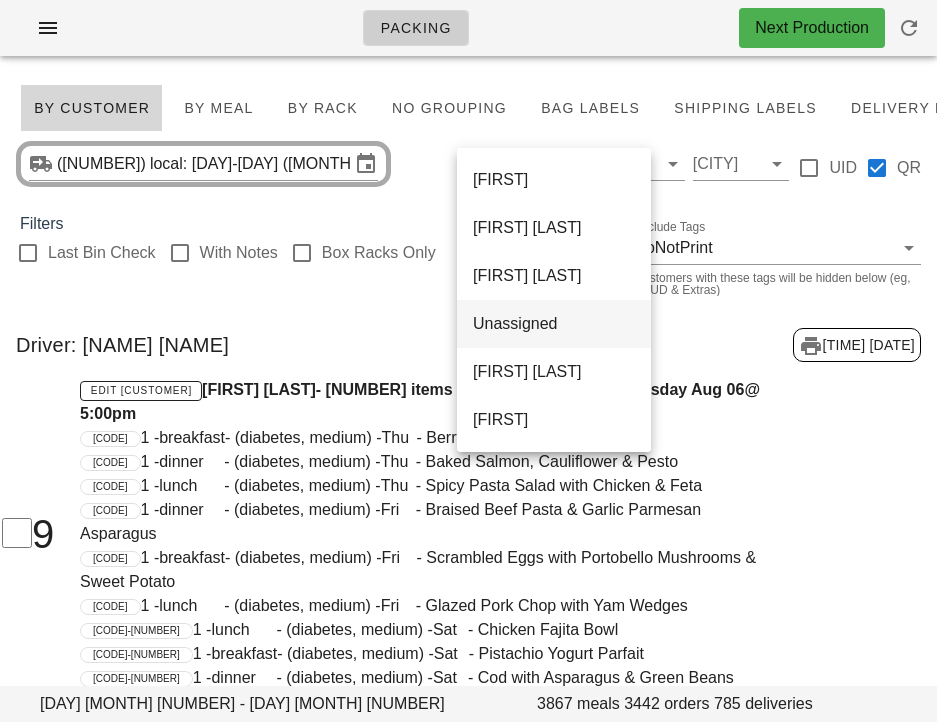 click on "Unassigned" at bounding box center (554, 323) 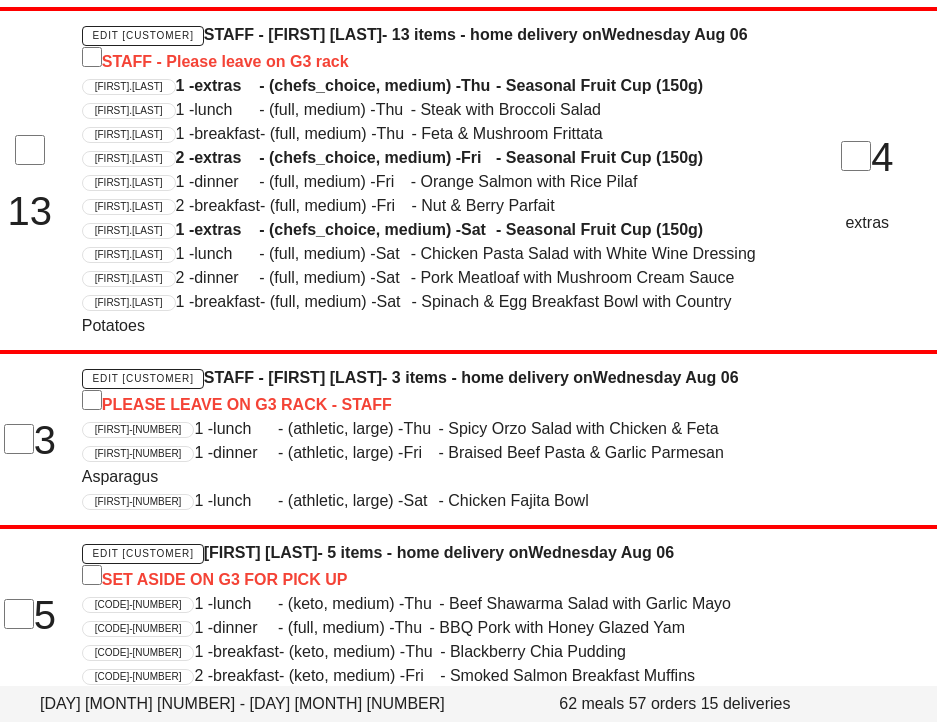 scroll, scrollTop: 2613, scrollLeft: 0, axis: vertical 